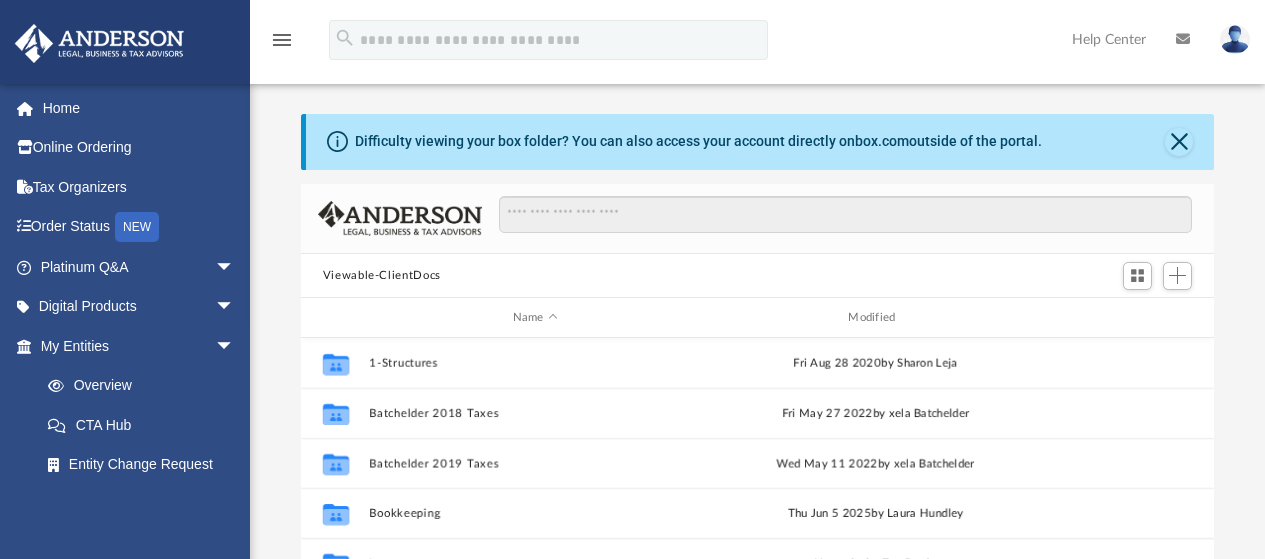 scroll, scrollTop: 0, scrollLeft: 0, axis: both 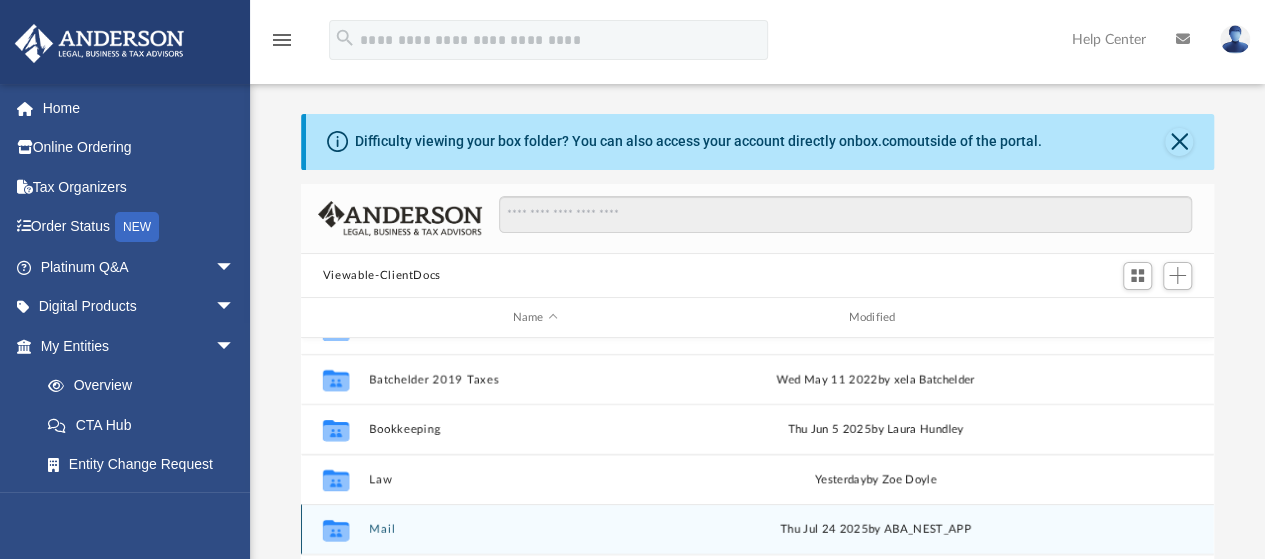 click 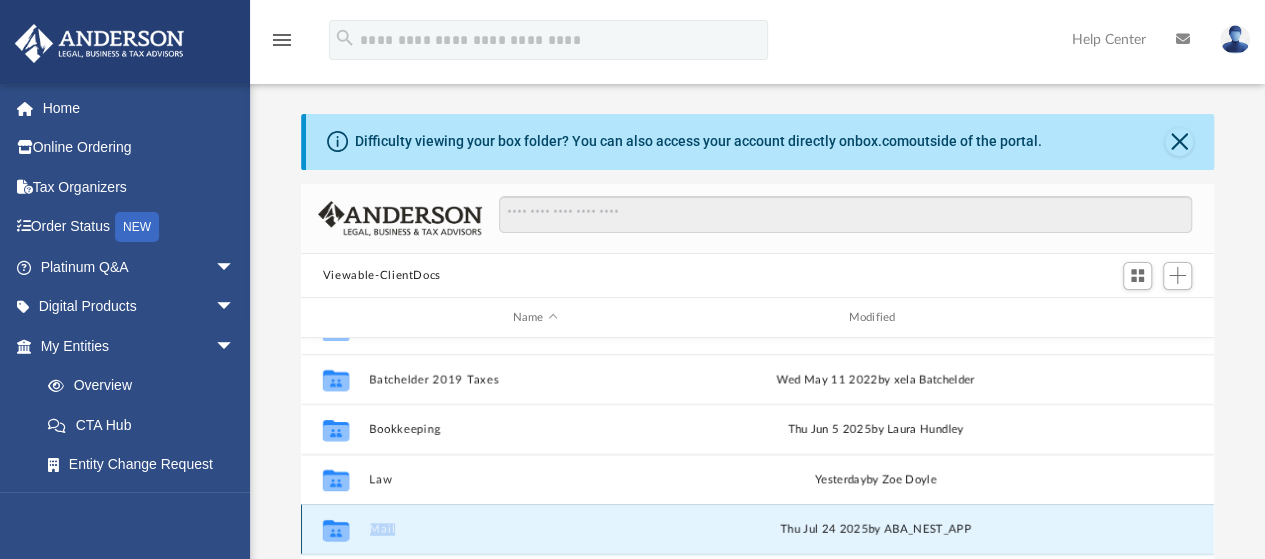 click 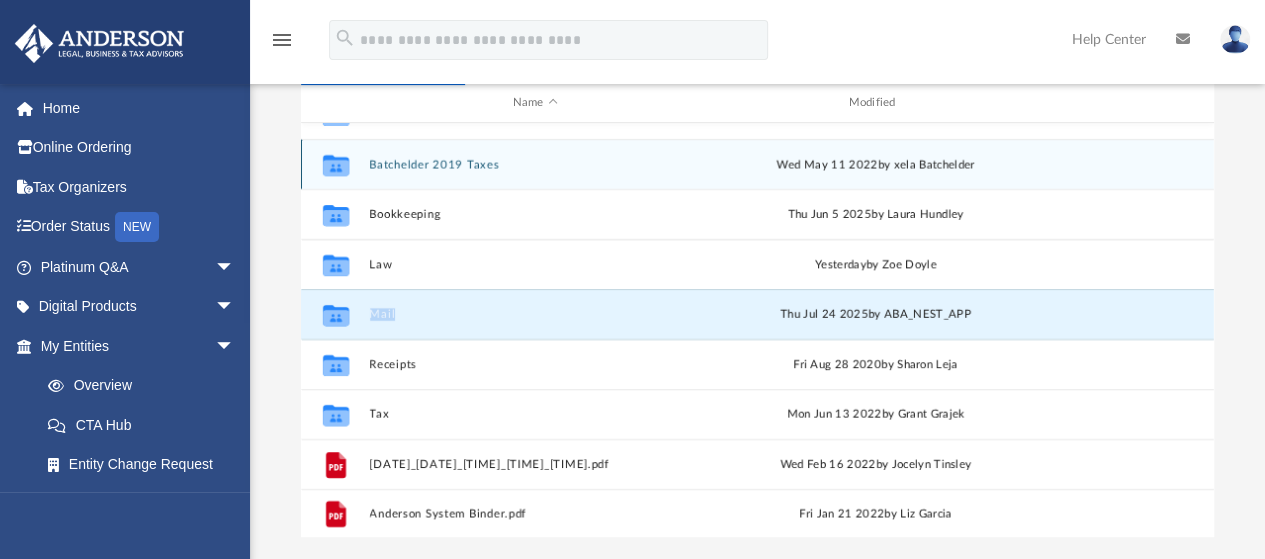 scroll, scrollTop: 216, scrollLeft: 0, axis: vertical 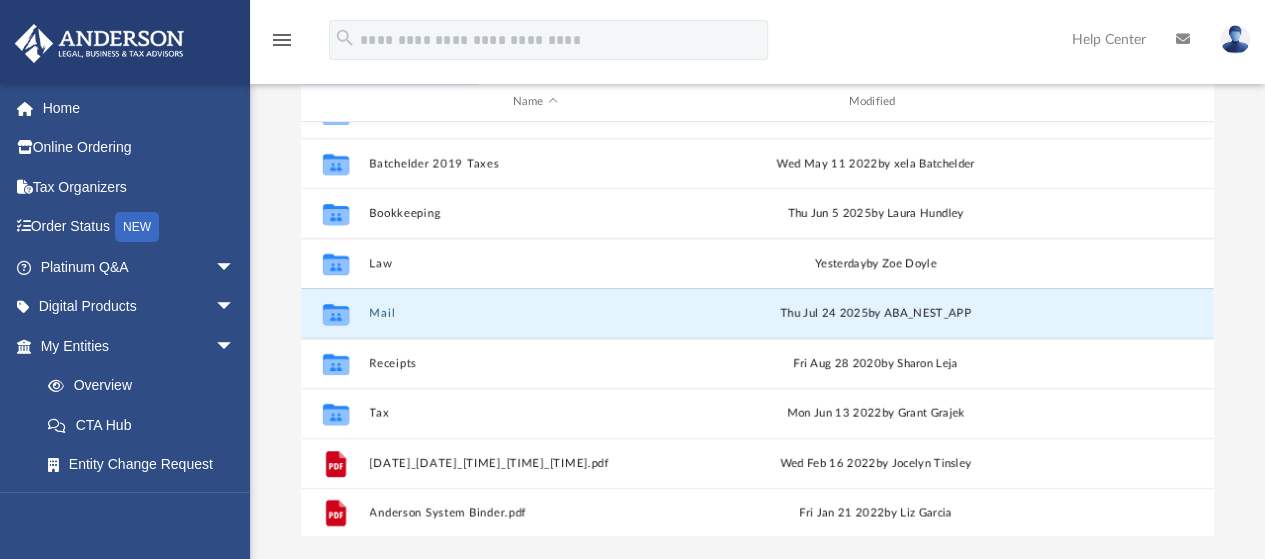 click on "Difficulty viewing your box folder? You can also access your account directly on  box.com  outside of the portal.  No Client Folder Found - Please contact   your team   for assistance.  Viewable-ClientDocs Name    Modified    Collaborated Folder 1-Structures [DAY] [MONTH] [DATE]  by Sharon Leja Collaborated Folder Batchelder 2018 Taxes [DAY] [MONTH] [DATE]  by xela Batchelder Collaborated Folder Batchelder 2019 Taxes [DAY] [MONTH] [DATE]  by xela Batchelder Collaborated Folder Bookkeeping [DAY] [MONTH] [DATE]  by Laura Hundley Collaborated Folder Law [DAY] [MONTH] [DATE]  by Zoe Doyle Collaborated Folder Mail [DAY] [MONTH] [DATE]  by ABA_NEST_APP Collaborated Folder Receipts [DAY] [MONTH] [DATE]  by Sharon Leja Collaborated Folder Tax [DAY] [MONTH] [DATE]  by Grant Grajek File [DATE]_[TIME]_[TIME].pdf [DAY] [MONTH] [DATE]  by Jocelyn Tinsley File Anderson System Binder.pdf [DAY] [MONTH] [DATE]  by Liz Garcia Complete ..." at bounding box center [757, 217] 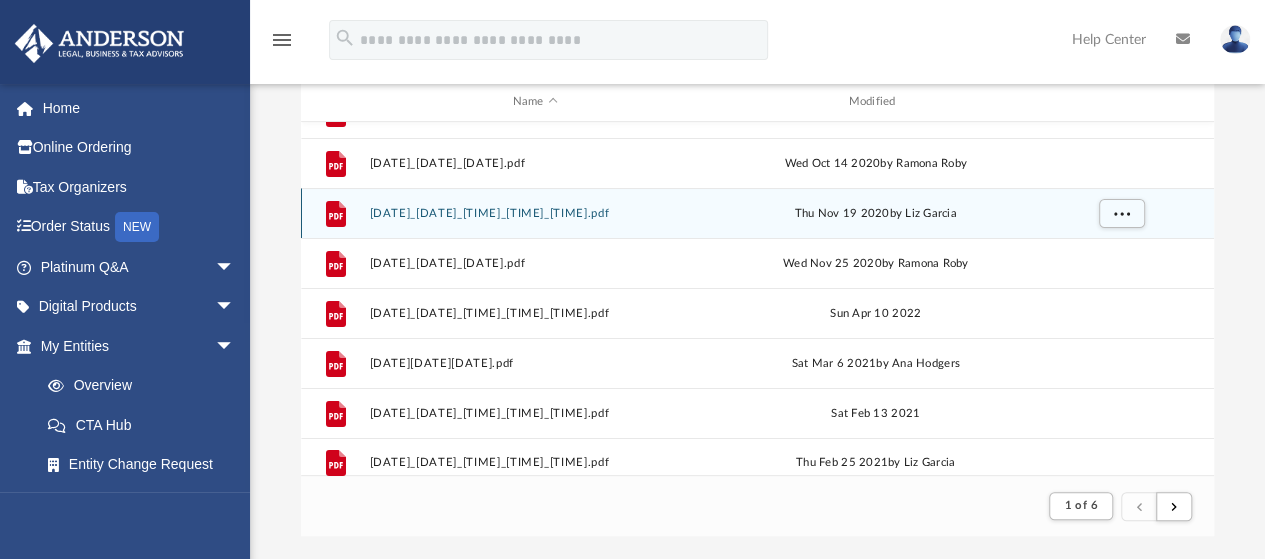 scroll, scrollTop: 0, scrollLeft: 0, axis: both 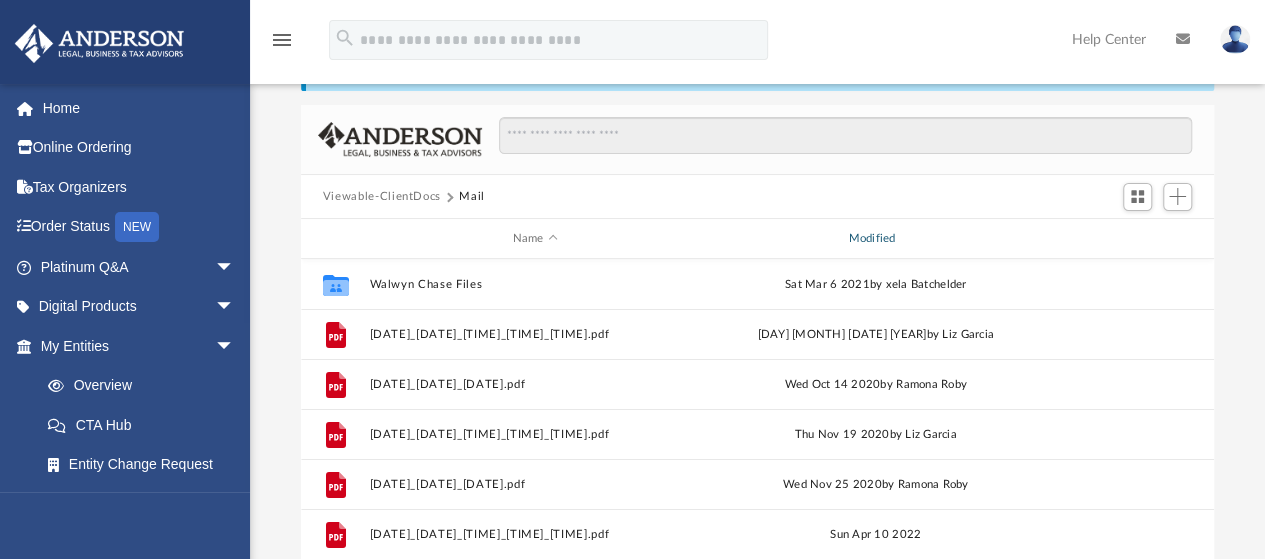 click on "Modified" at bounding box center [875, 239] 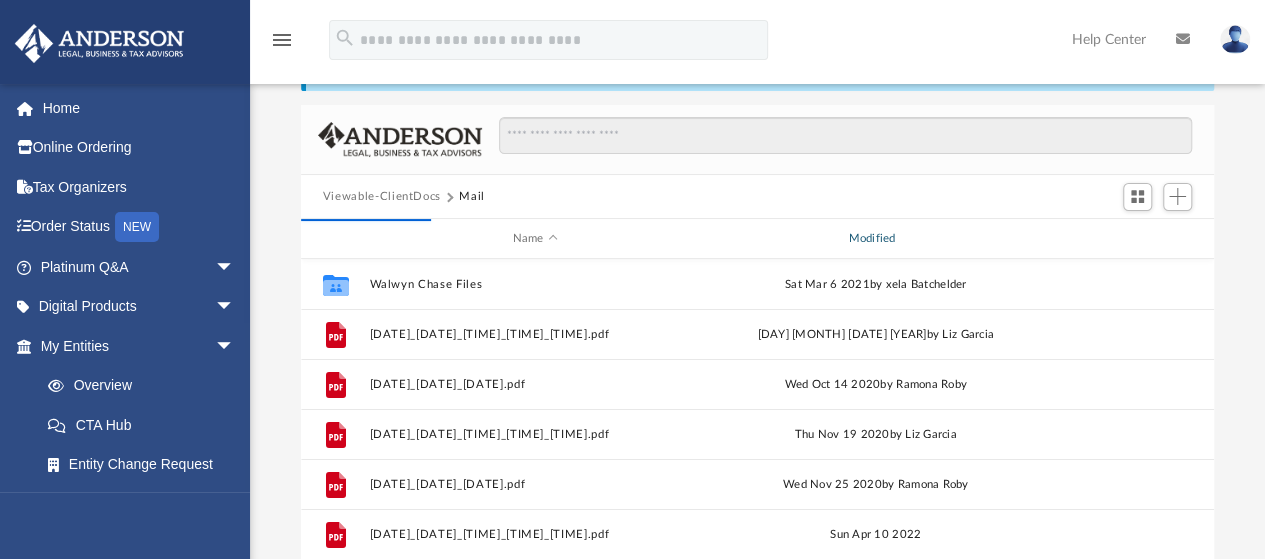 click on "Modified" at bounding box center [875, 239] 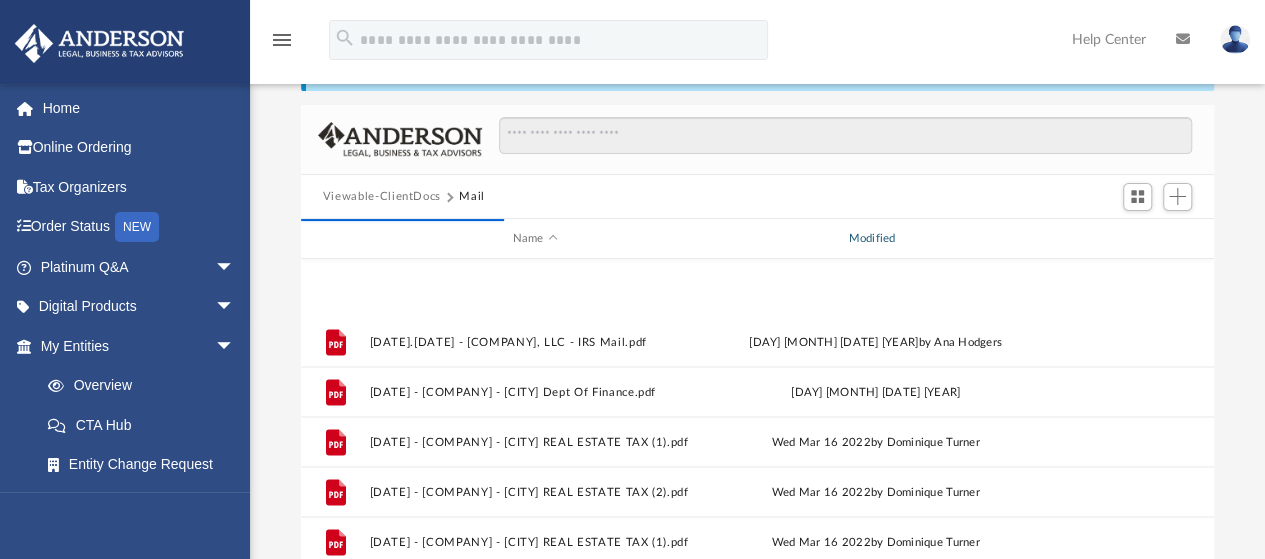 scroll, scrollTop: 2146, scrollLeft: 0, axis: vertical 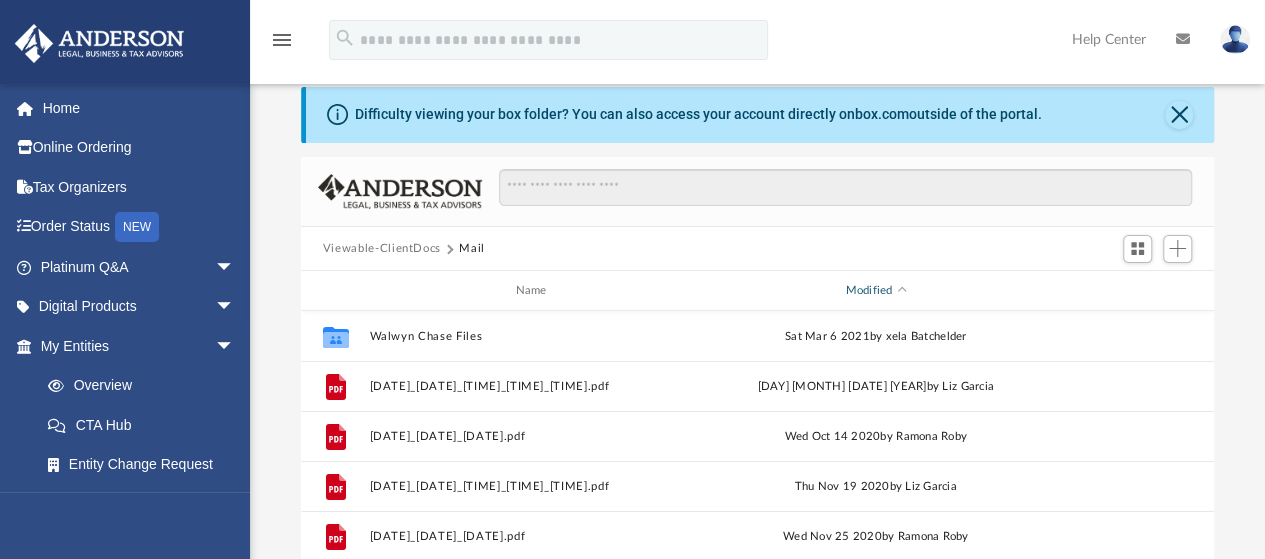 click on "Modified" at bounding box center (875, 291) 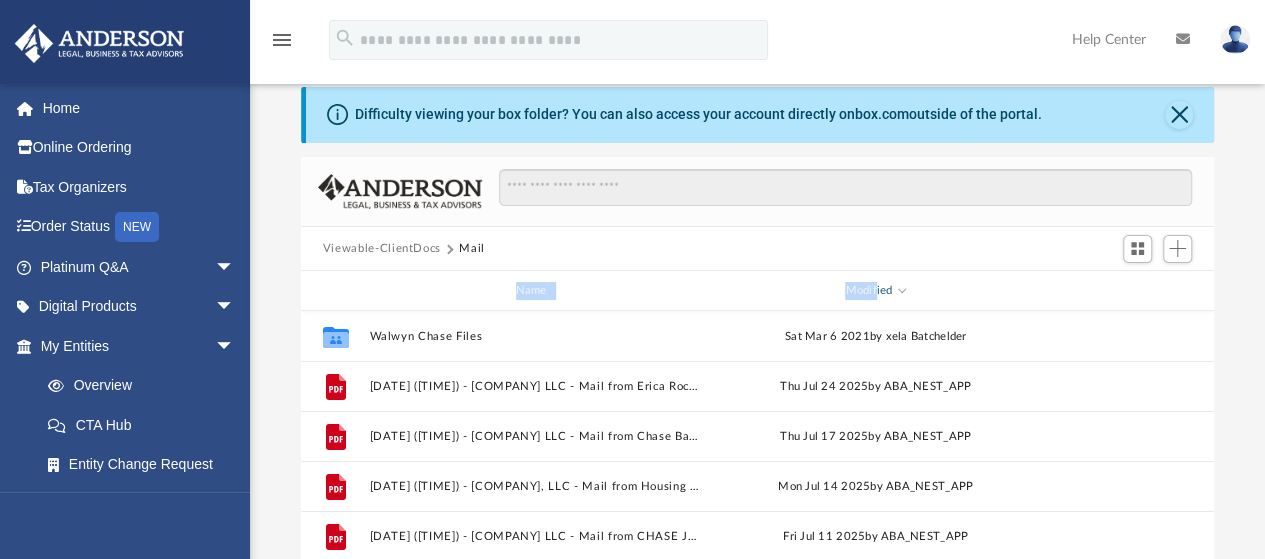 drag, startPoint x: 876, startPoint y: 282, endPoint x: 835, endPoint y: 259, distance: 47.010635 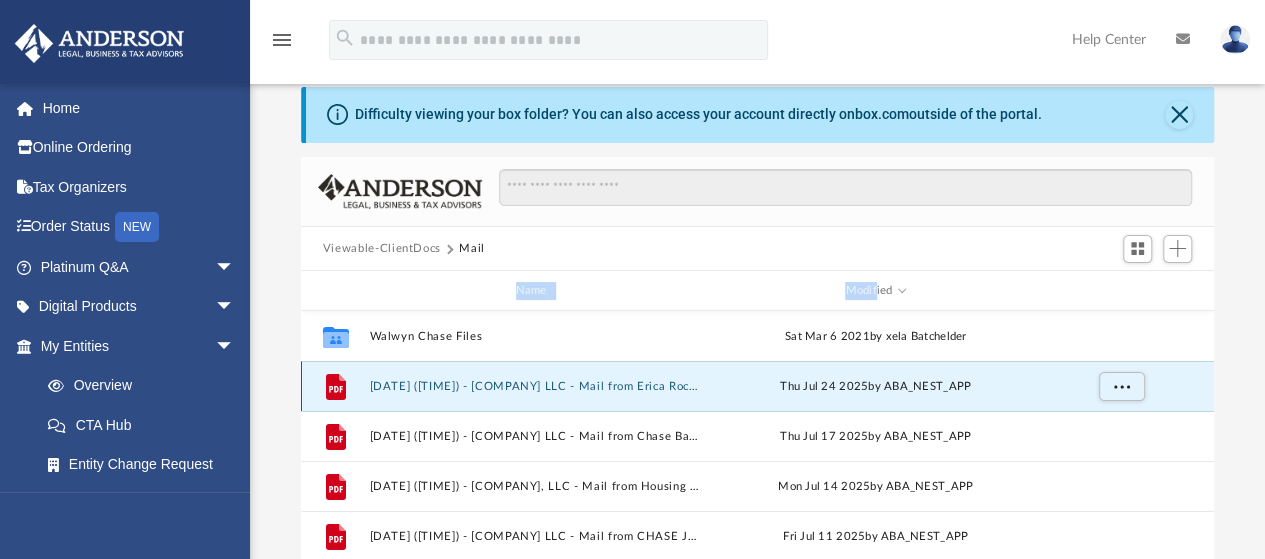 click on "[DATE] ([TIME]) - [COMPANY] LLC - Mail from Erica Rocchi Brusselars.pdf" at bounding box center (535, 386) 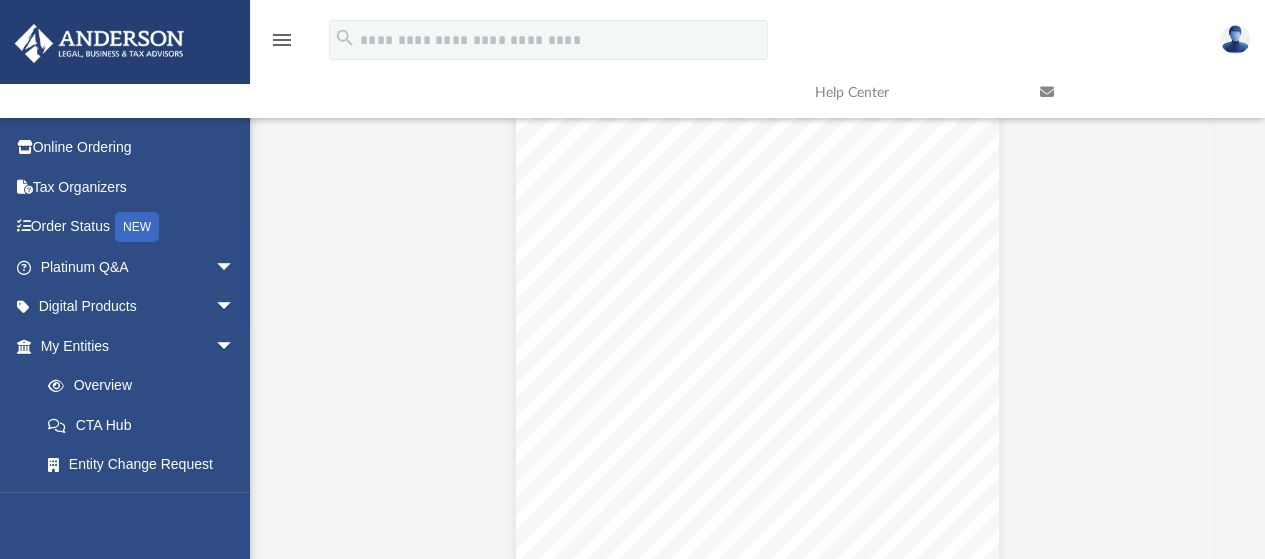 scroll, scrollTop: 193, scrollLeft: 0, axis: vertical 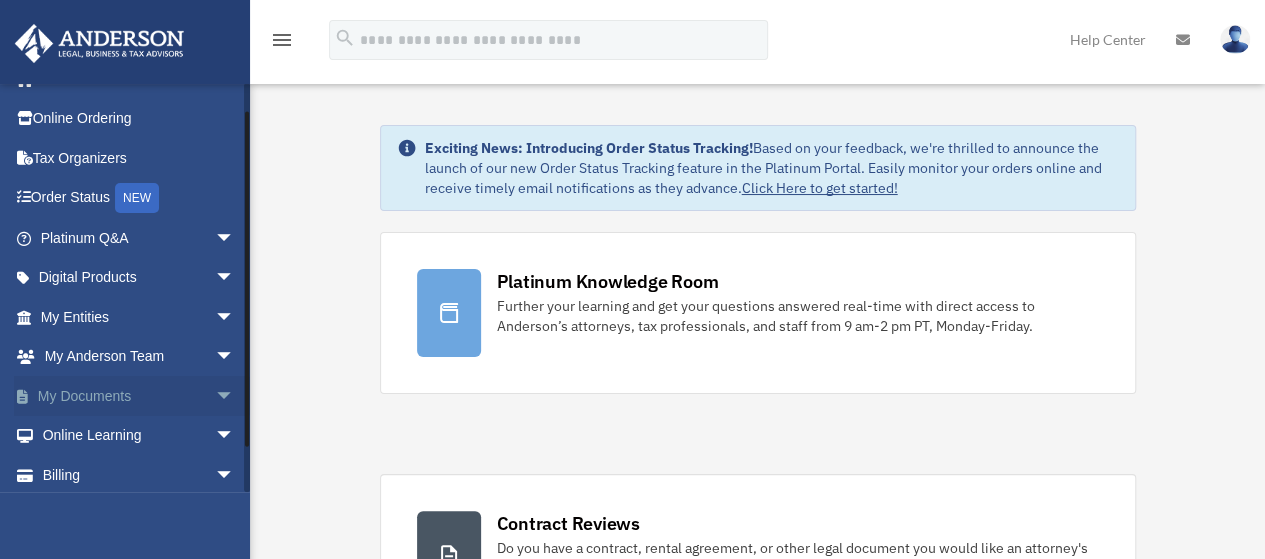 click on "My Documents arrow_drop_down" at bounding box center (139, 396) 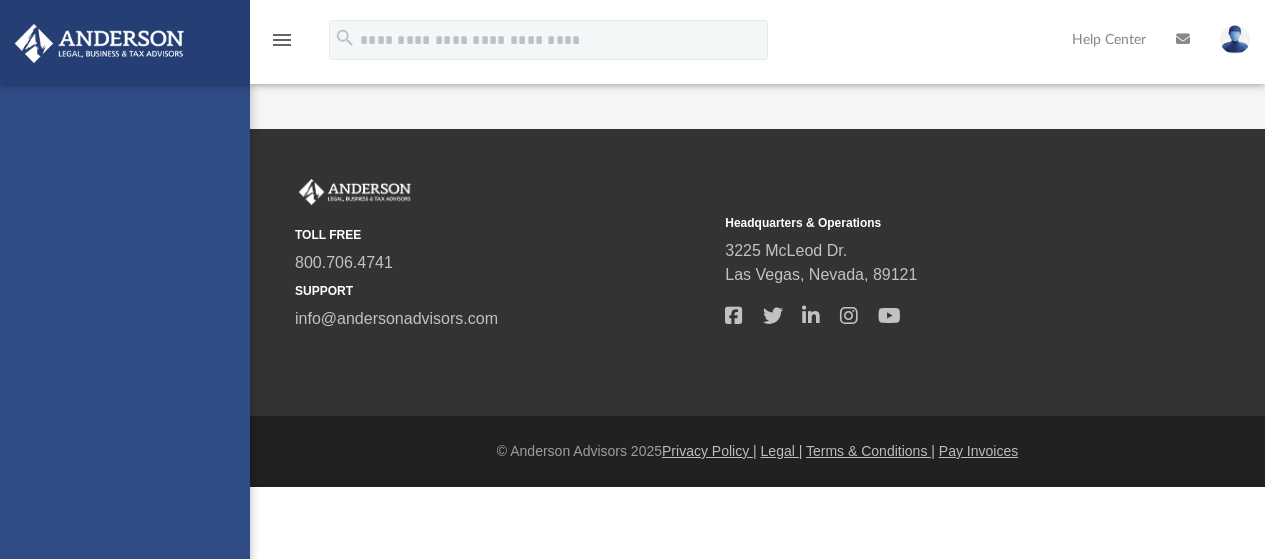 scroll, scrollTop: 0, scrollLeft: 0, axis: both 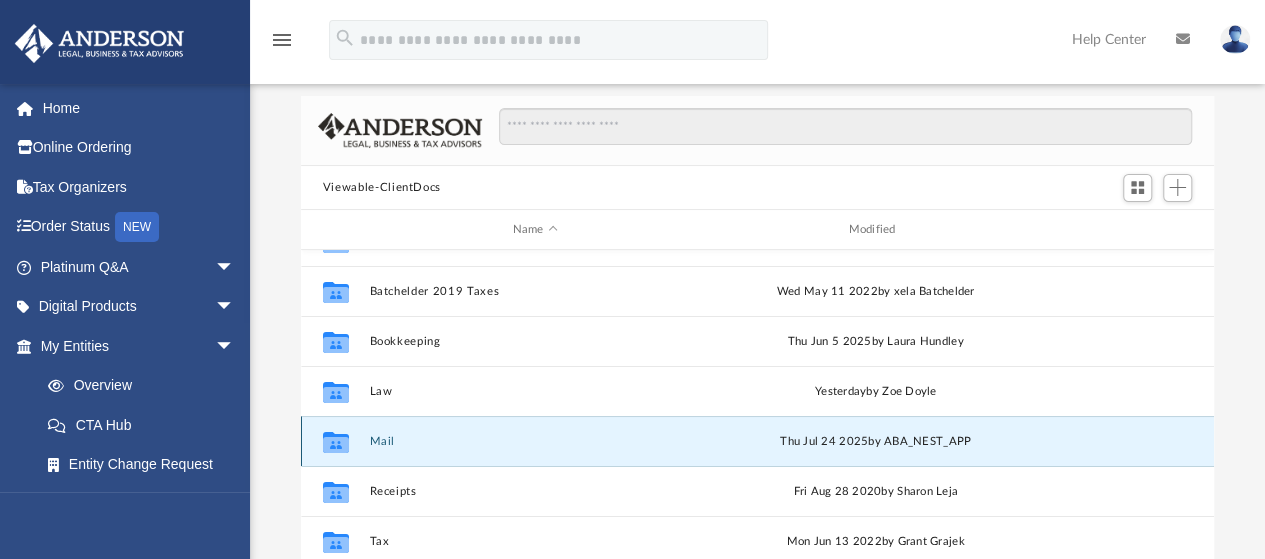 click on "Mail" at bounding box center [535, 441] 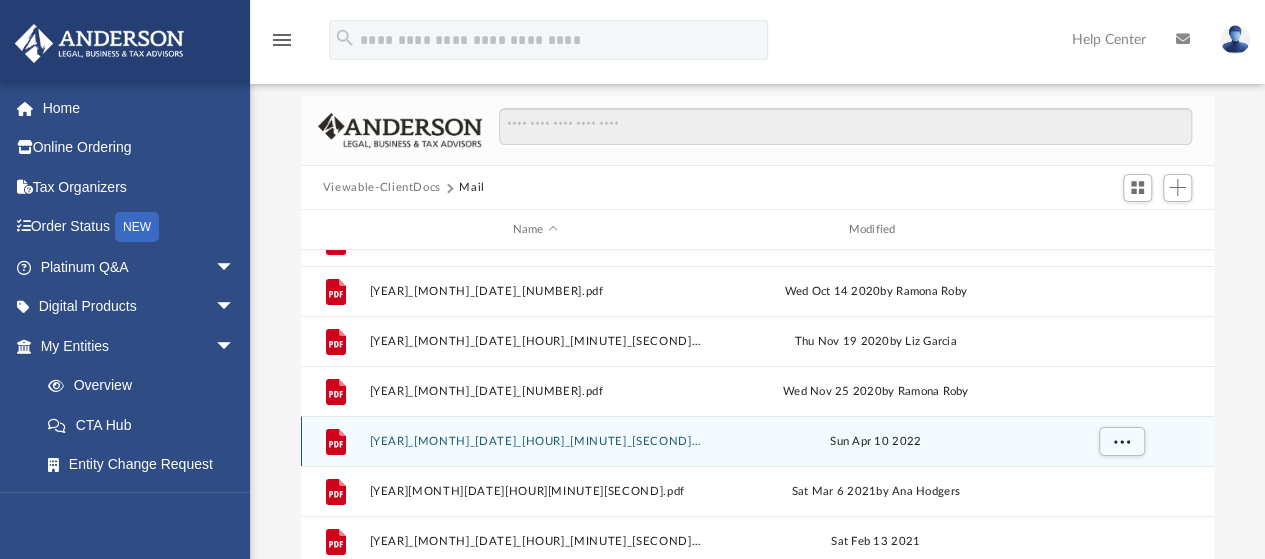 scroll, scrollTop: 0, scrollLeft: 0, axis: both 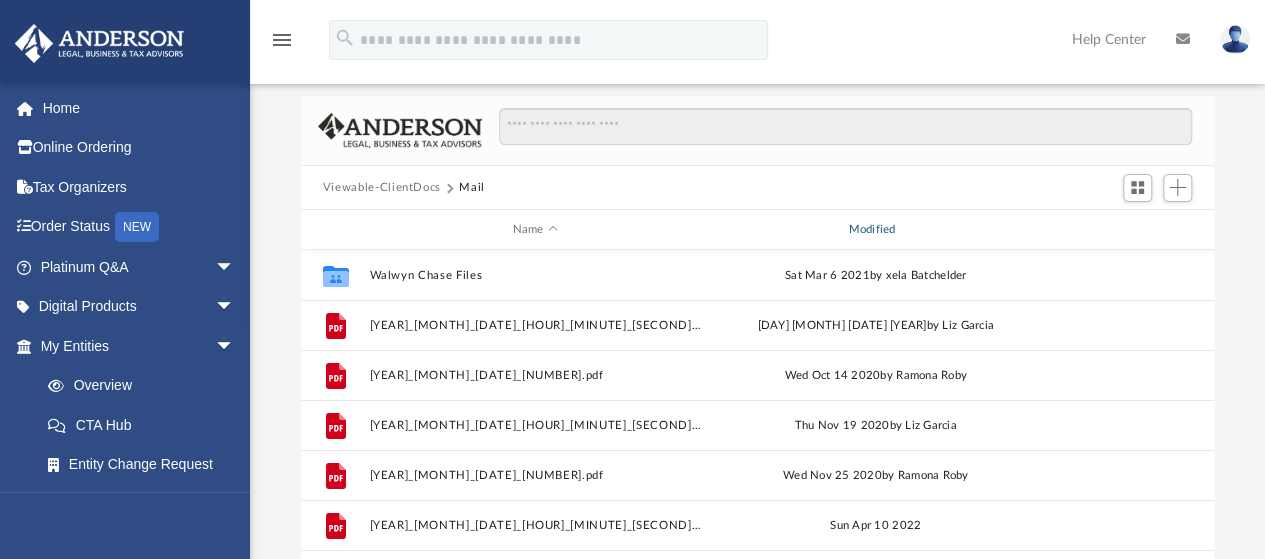 click on "Modified" at bounding box center (875, 230) 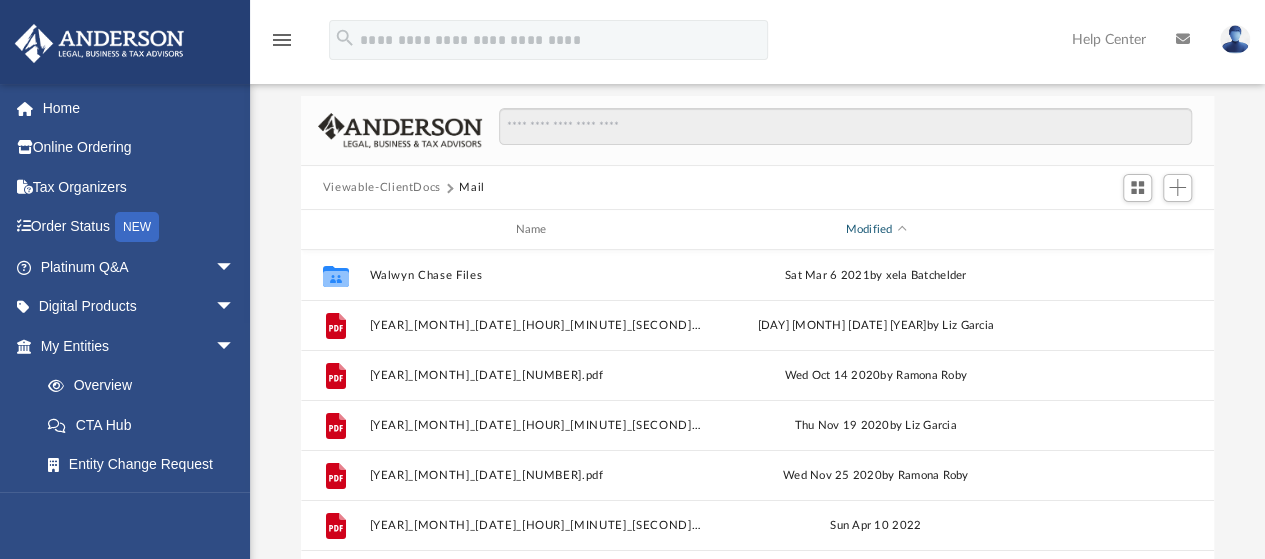 click on "Modified" at bounding box center [875, 230] 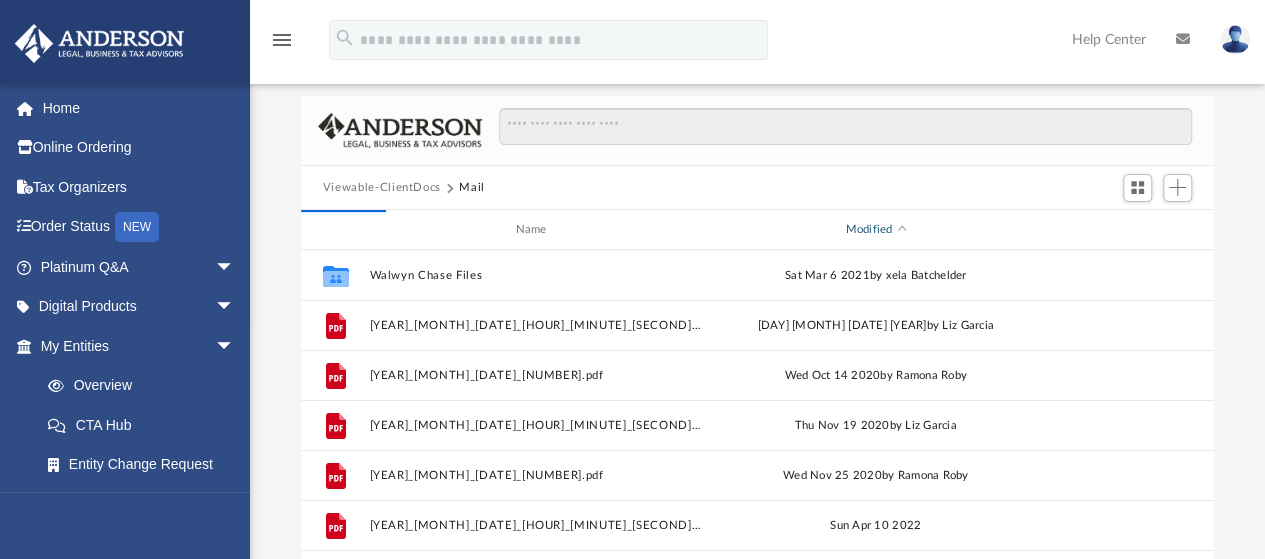 click at bounding box center [902, 230] 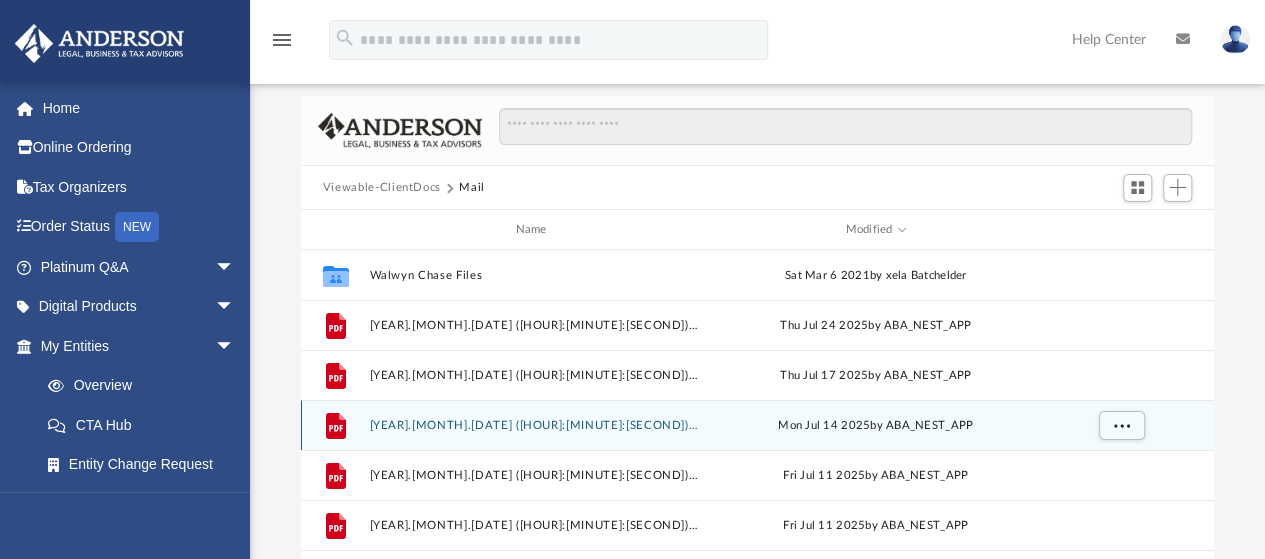 click on "[DATE] ([TIME]) - [COMPANY], LLC - Mail from Housing Authority of the City of Pittsburgh.pdf" at bounding box center [535, 425] 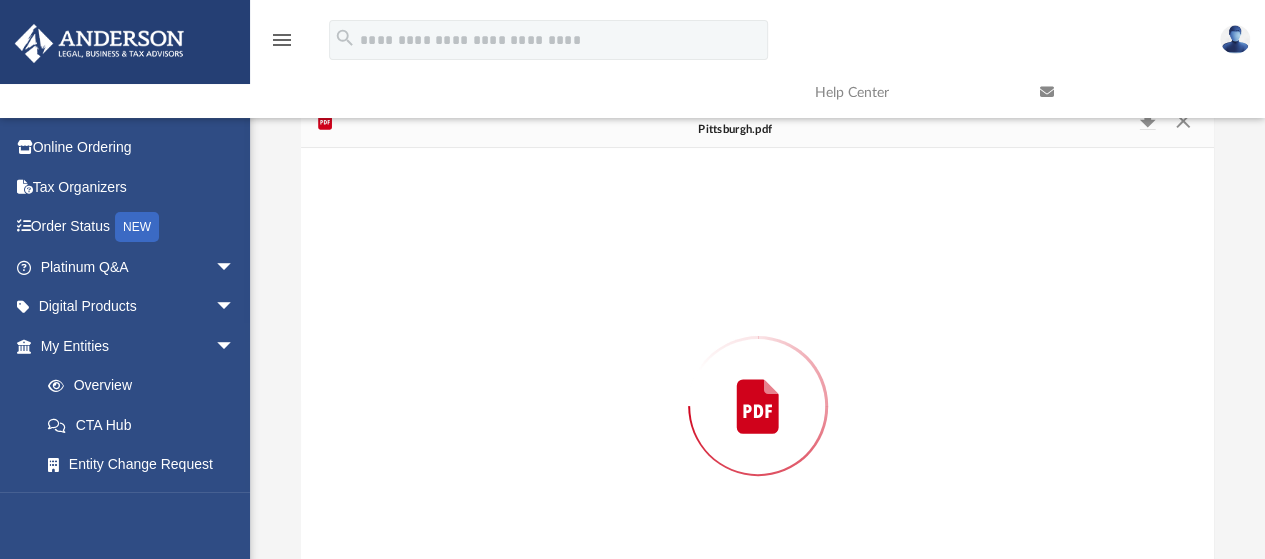 scroll, scrollTop: 183, scrollLeft: 0, axis: vertical 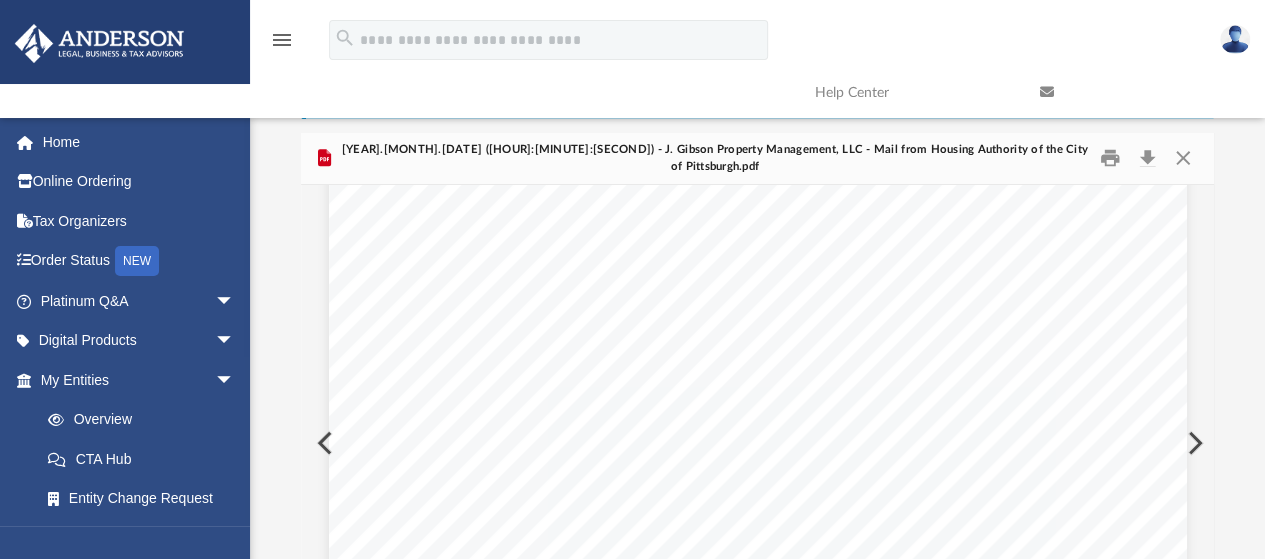 click at bounding box center [758, 408] 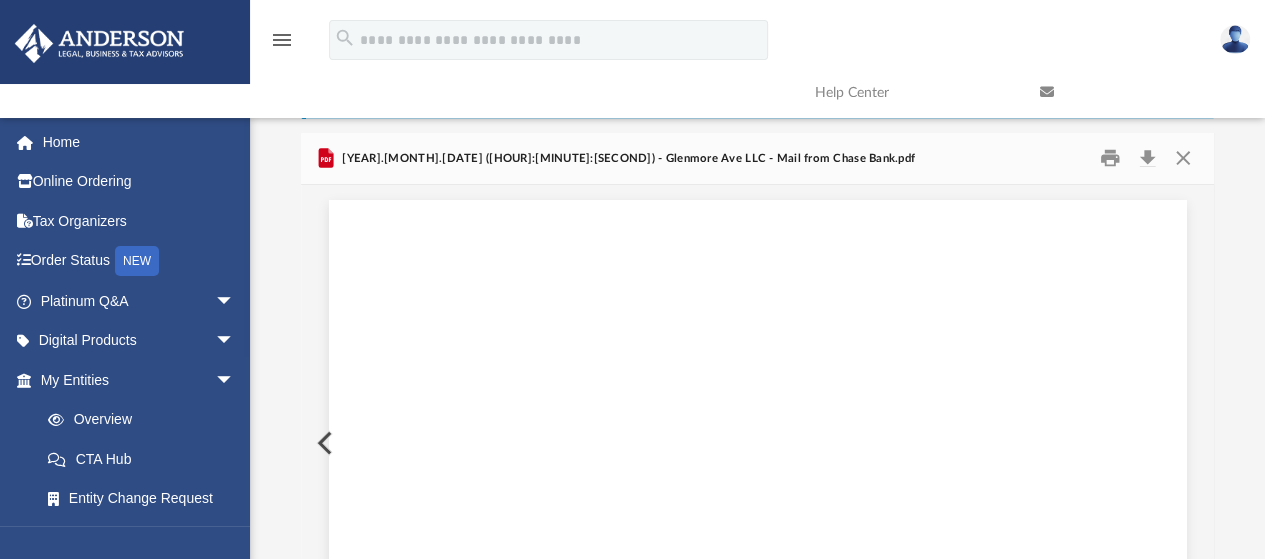 scroll, scrollTop: 193, scrollLeft: 0, axis: vertical 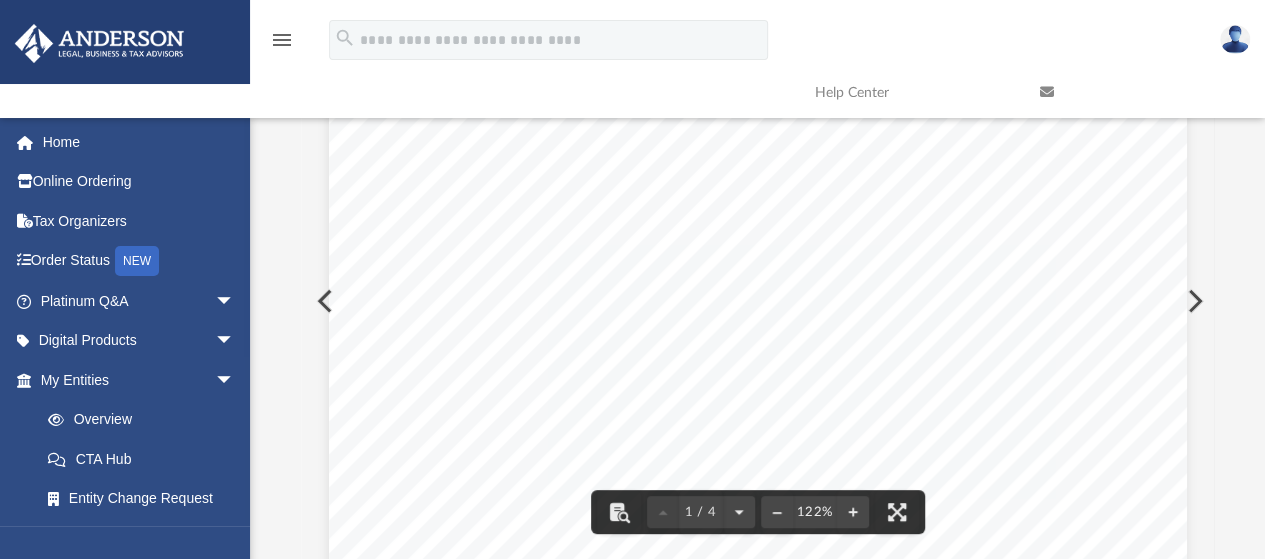 click at bounding box center [758, 870] 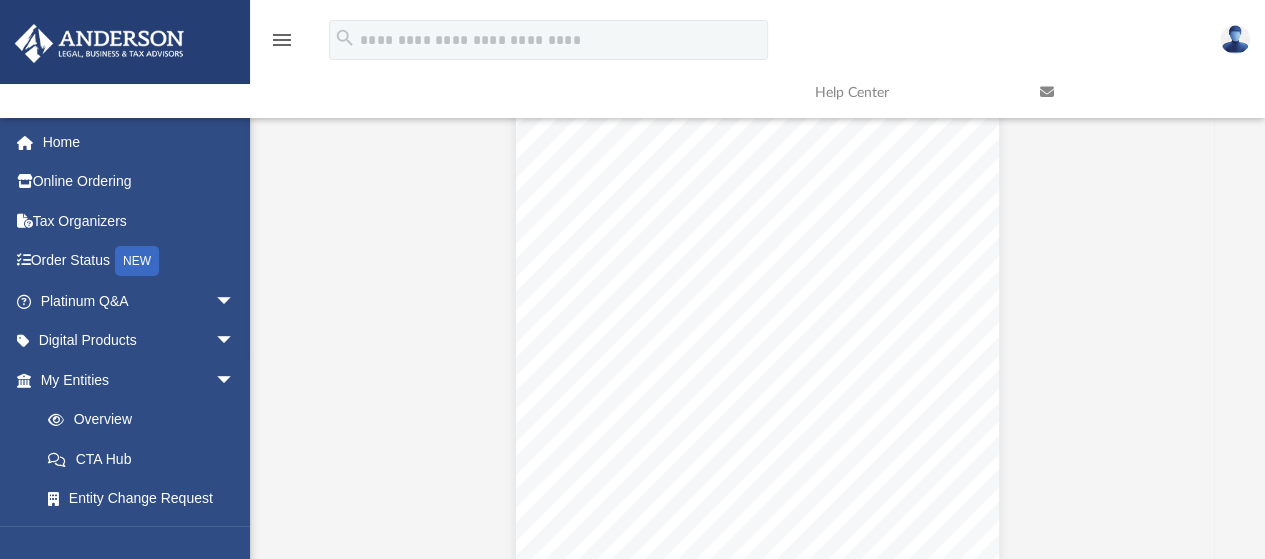 scroll, scrollTop: 0, scrollLeft: 0, axis: both 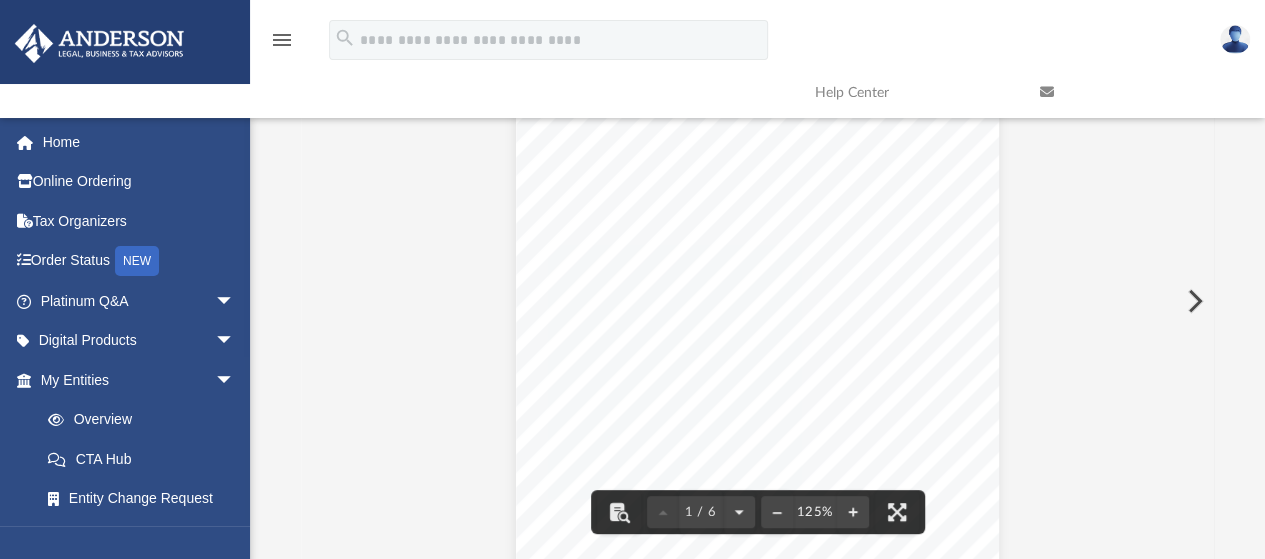 click at bounding box center (1193, 301) 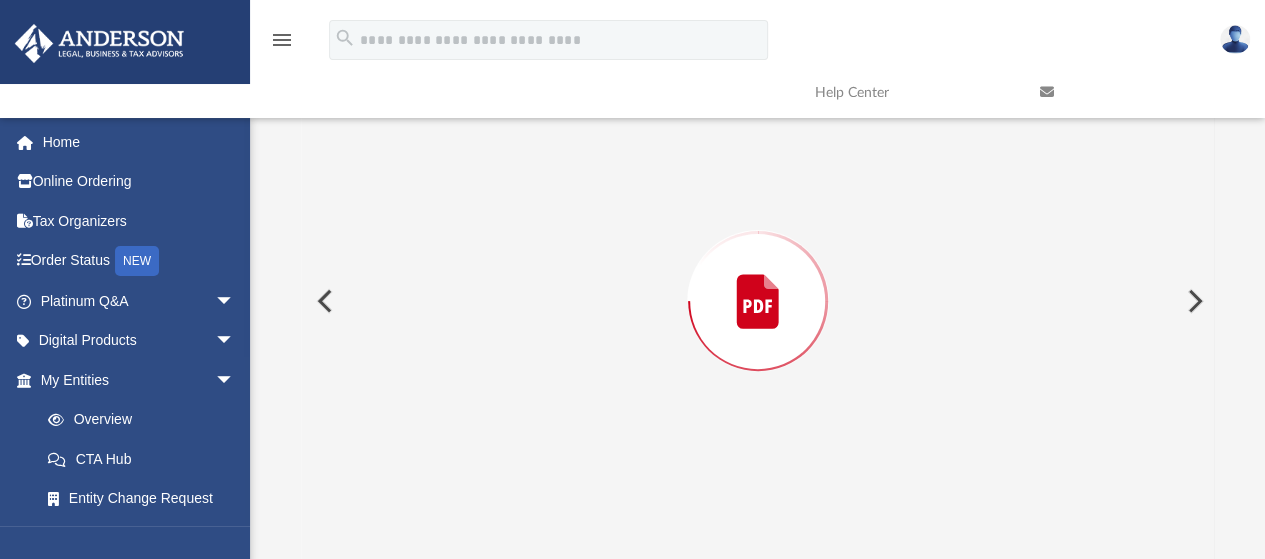 click at bounding box center [1193, 301] 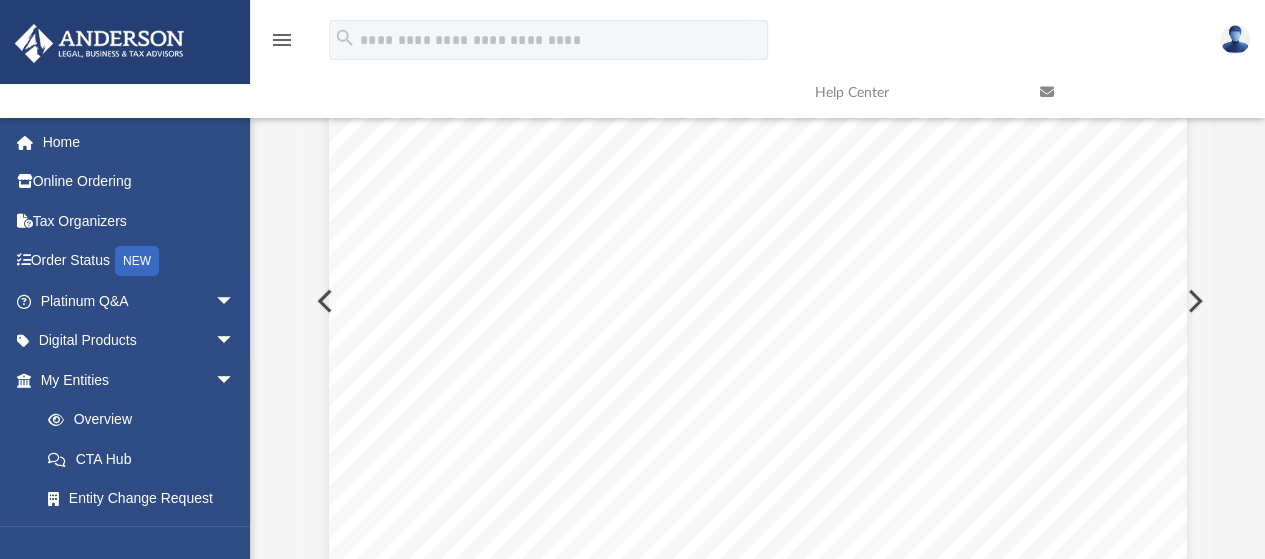 click at bounding box center (1193, 301) 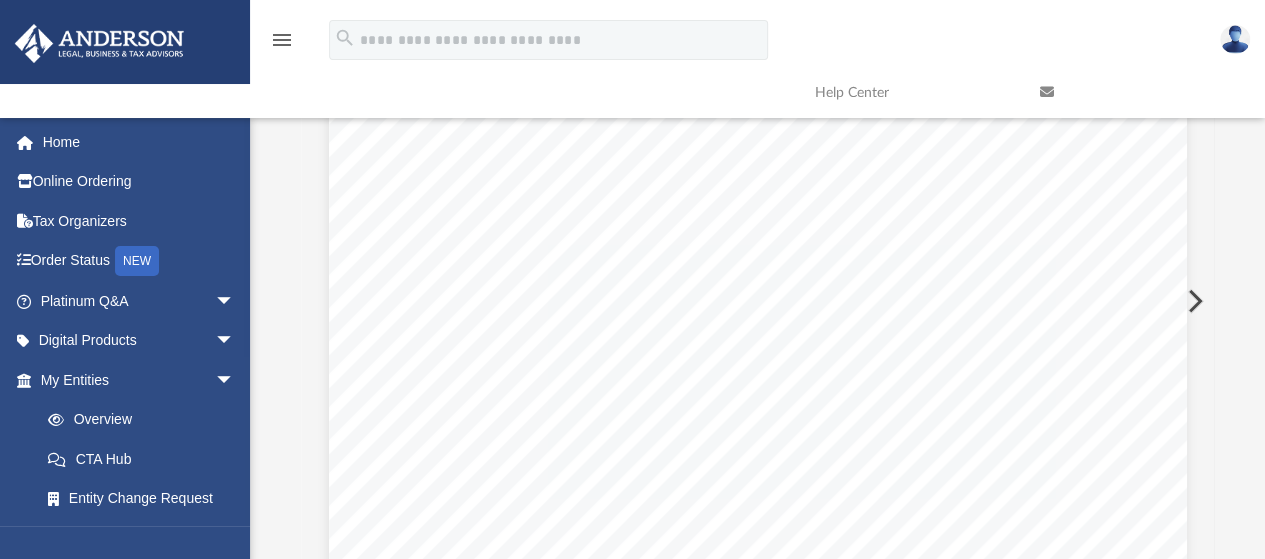 click at bounding box center [1193, 301] 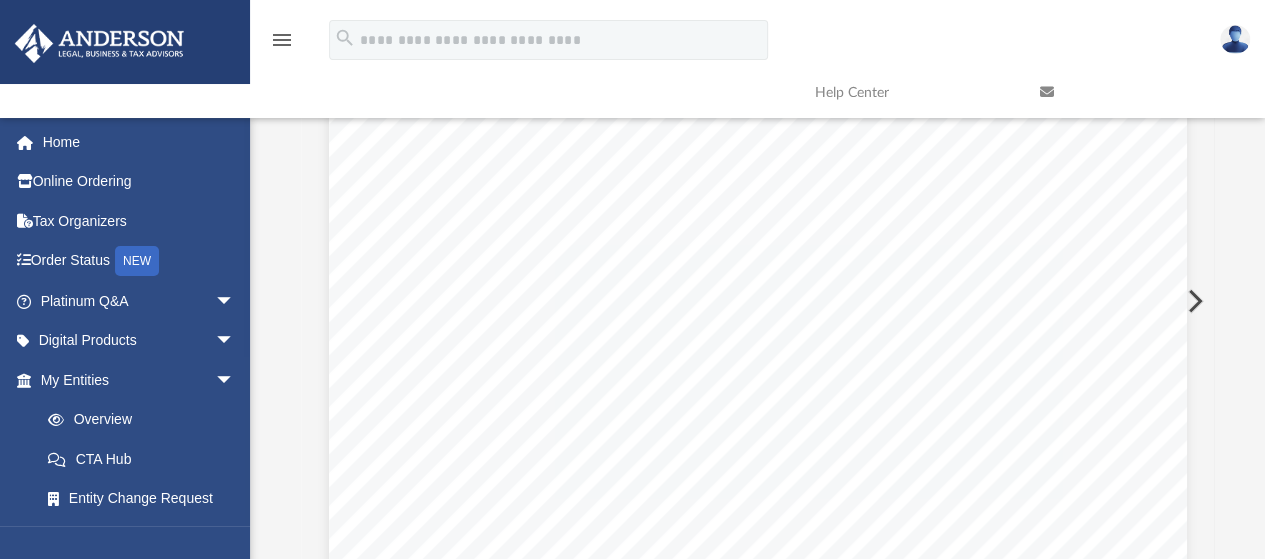 click at bounding box center [1193, 301] 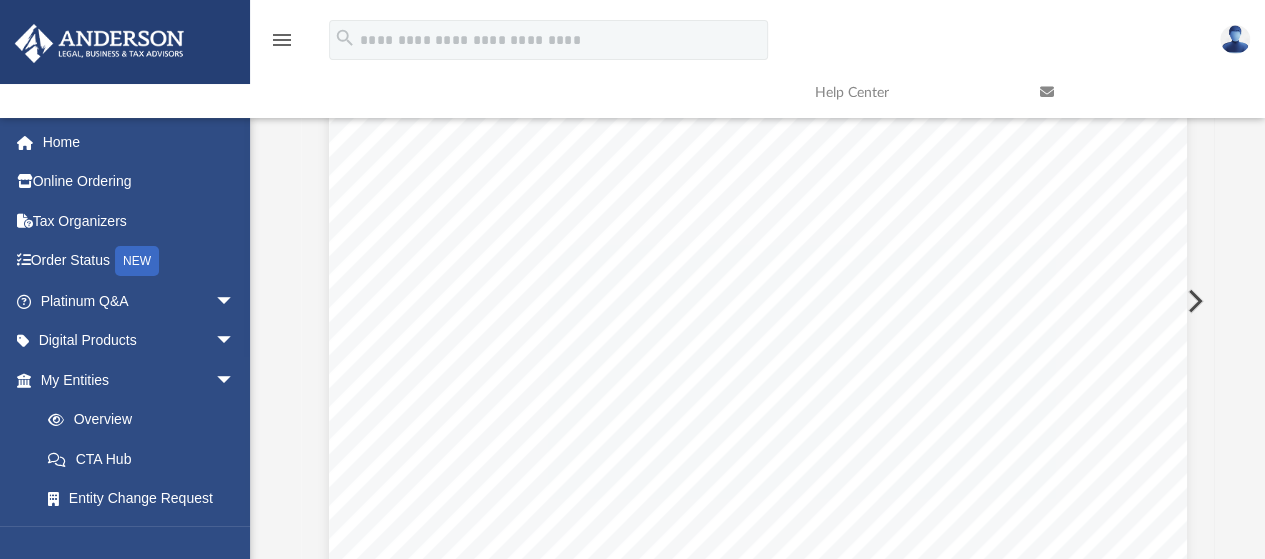 click at bounding box center (1193, 301) 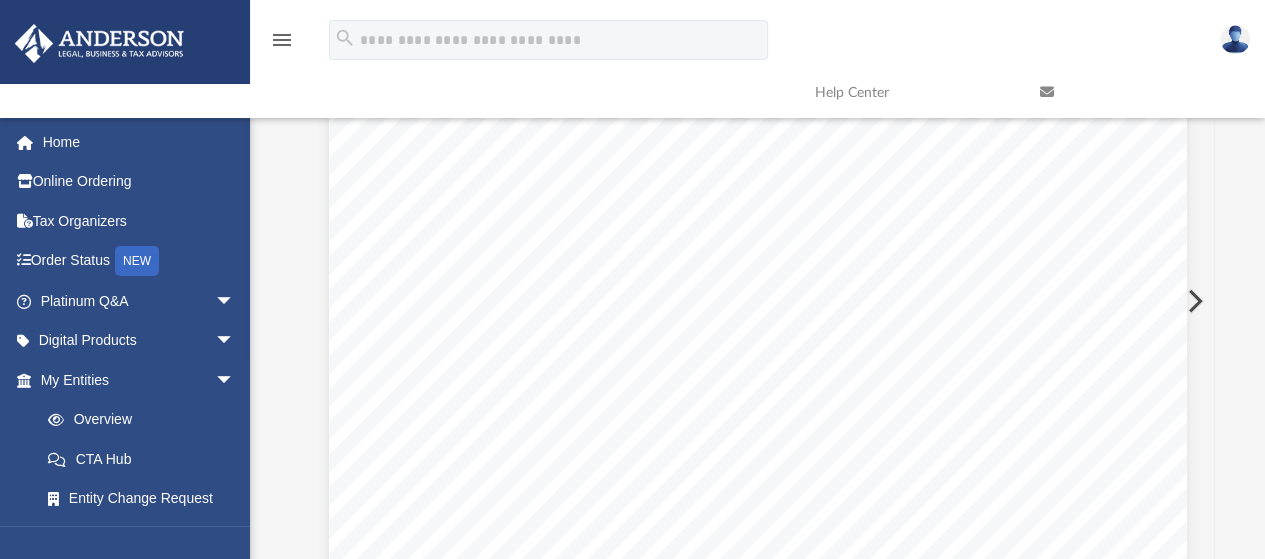 click at bounding box center (1193, 301) 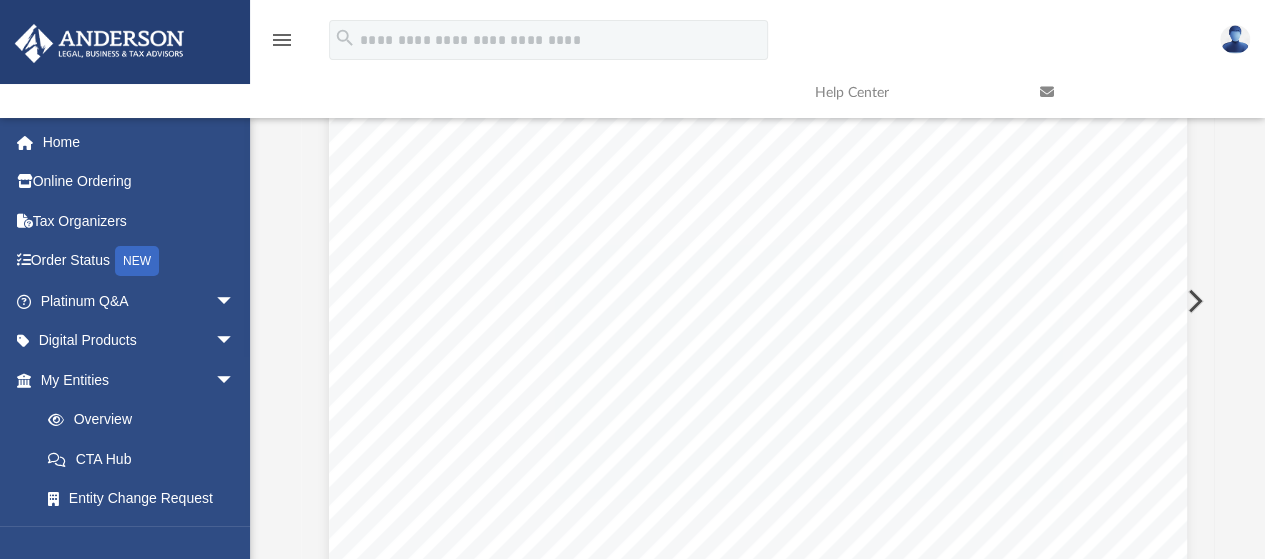 click at bounding box center [1193, 301] 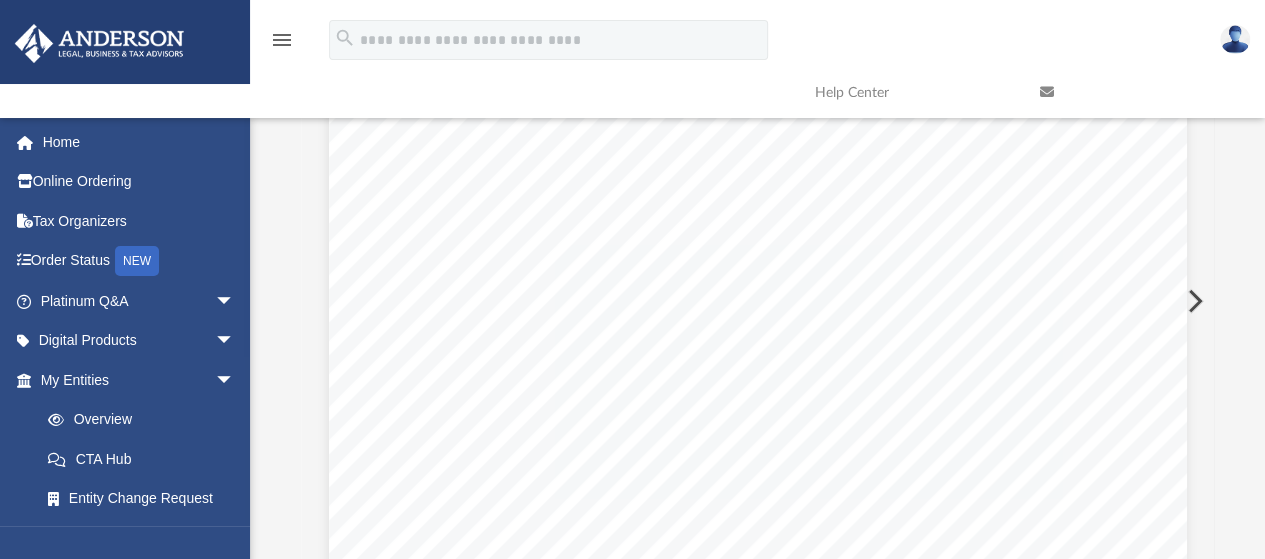 click at bounding box center (1193, 301) 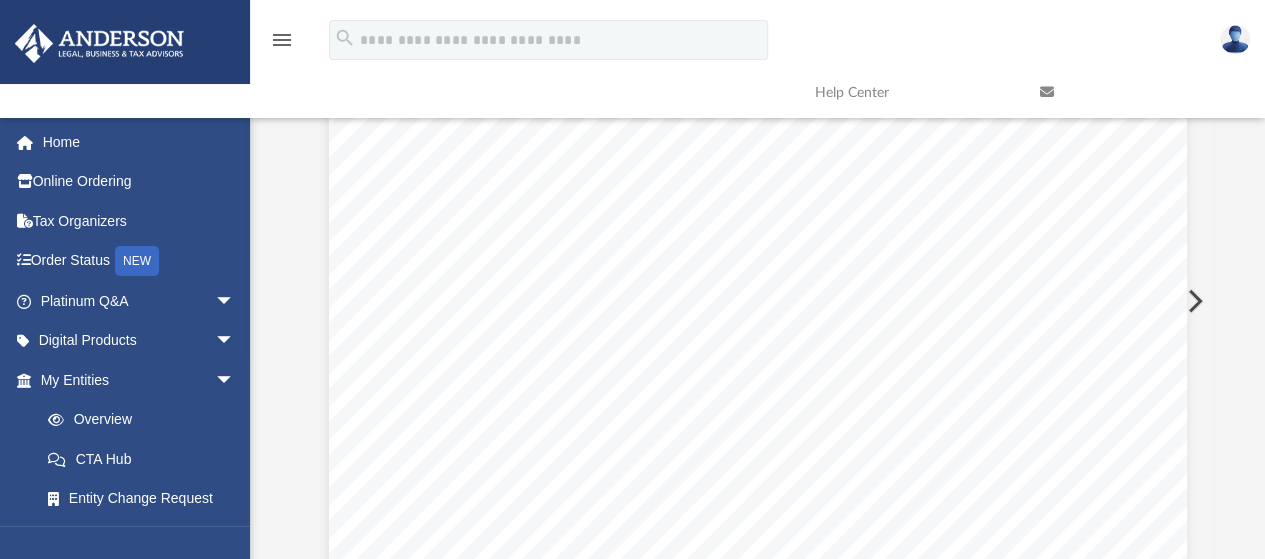 click at bounding box center (1193, 301) 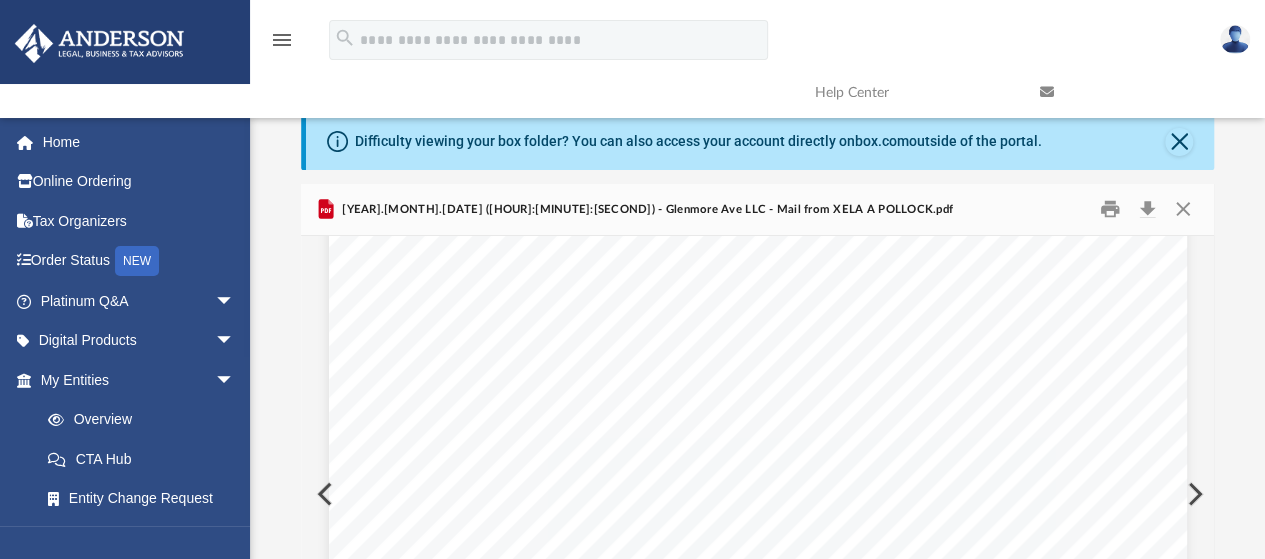 scroll, scrollTop: 401, scrollLeft: 0, axis: vertical 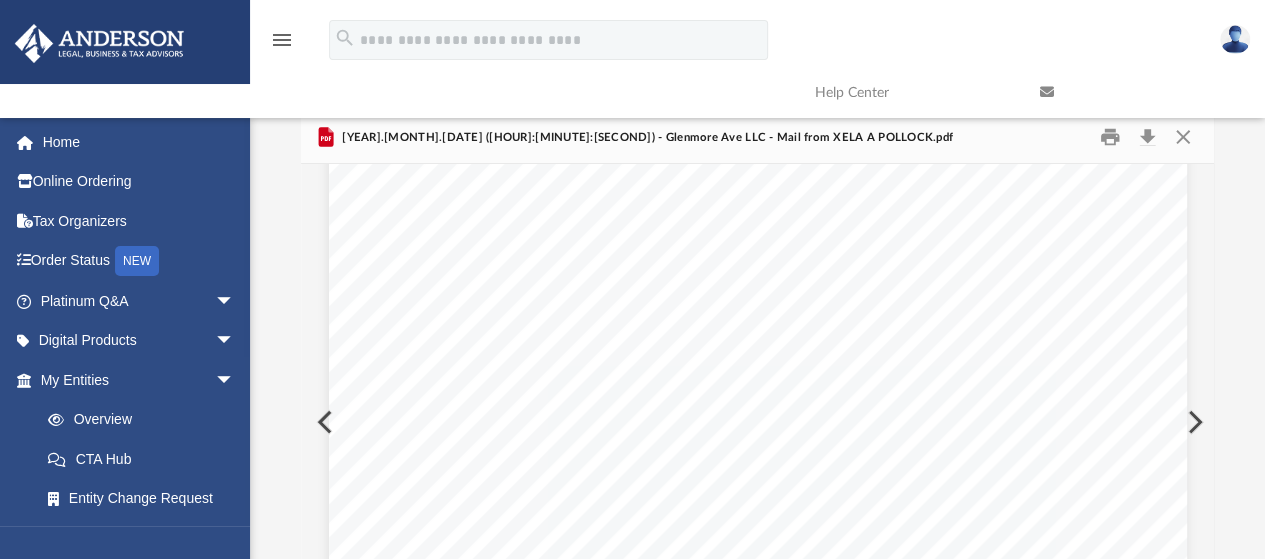 click at bounding box center (1193, 422) 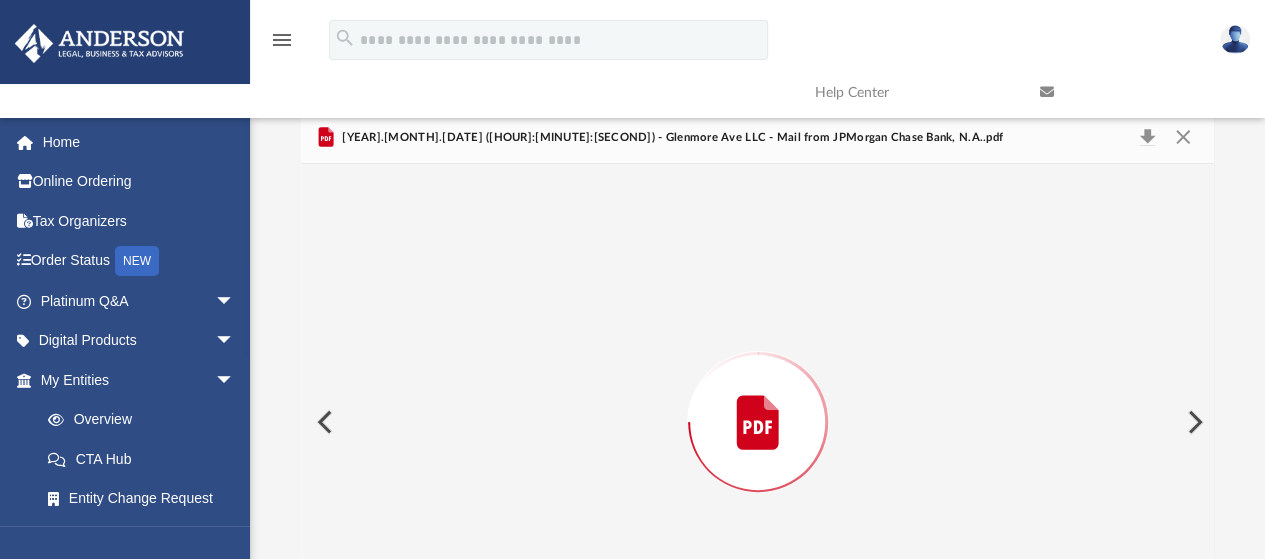 scroll, scrollTop: 193, scrollLeft: 0, axis: vertical 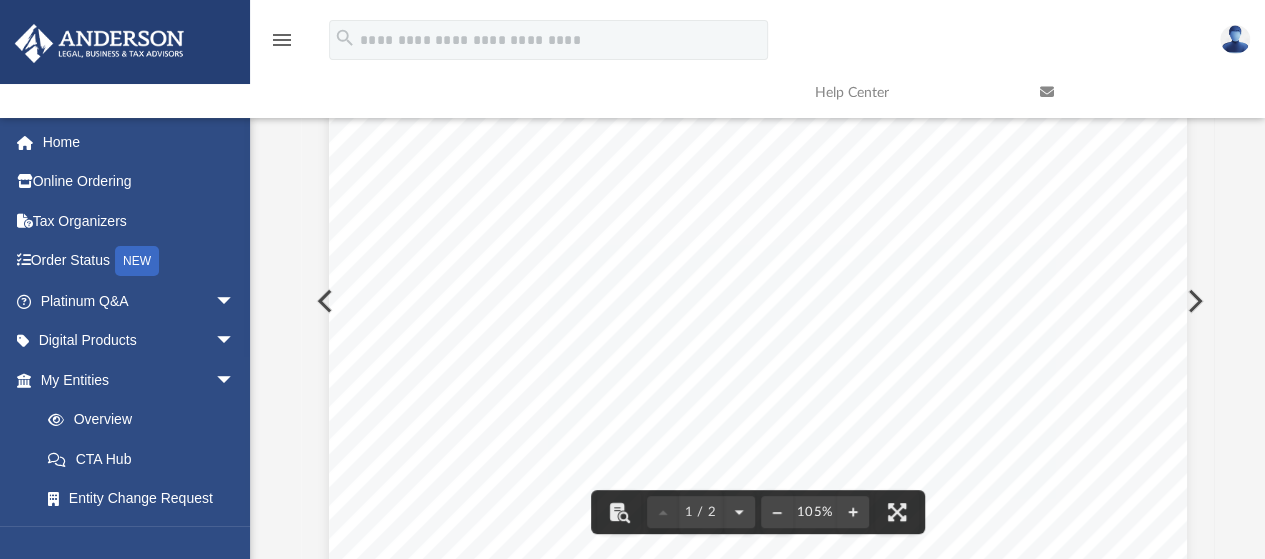 click at bounding box center (1193, 301) 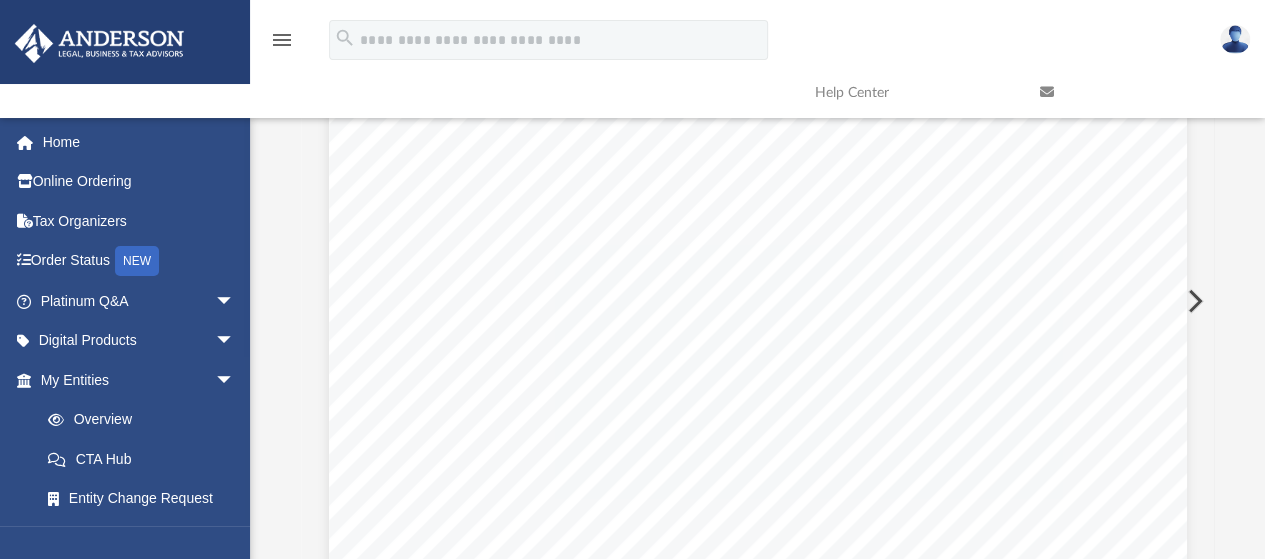 click at bounding box center (1193, 301) 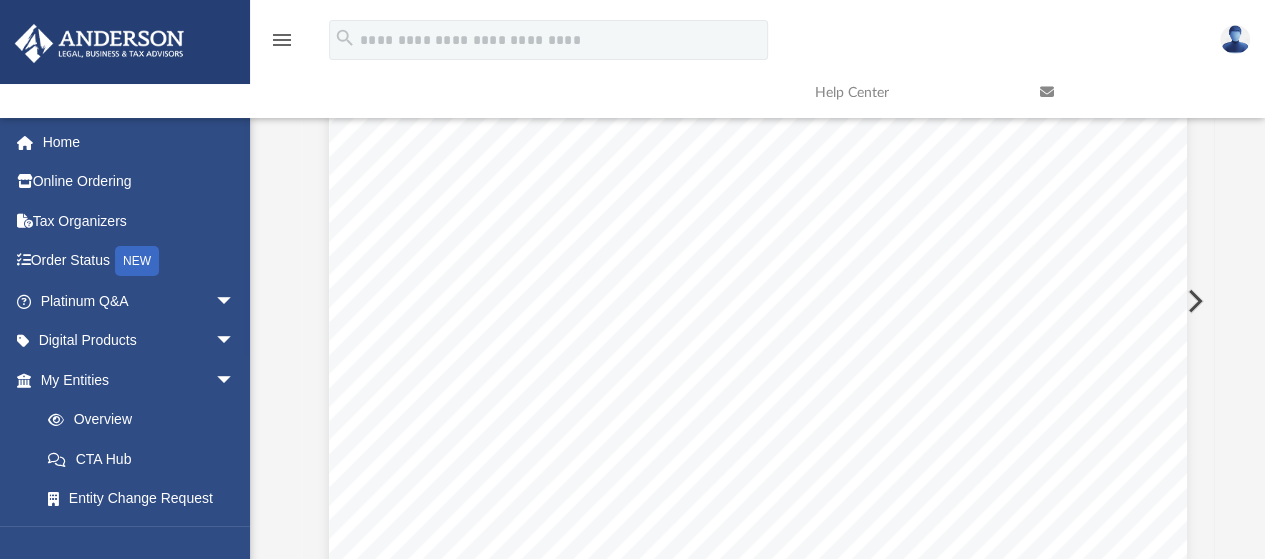 click at bounding box center (1193, 301) 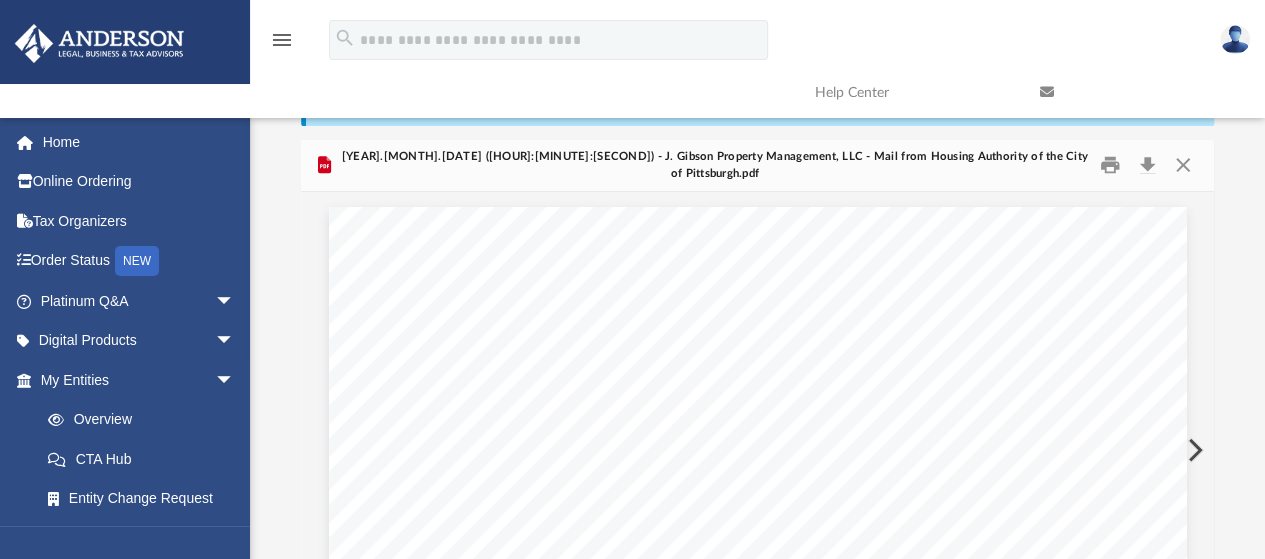 scroll, scrollTop: 34, scrollLeft: 0, axis: vertical 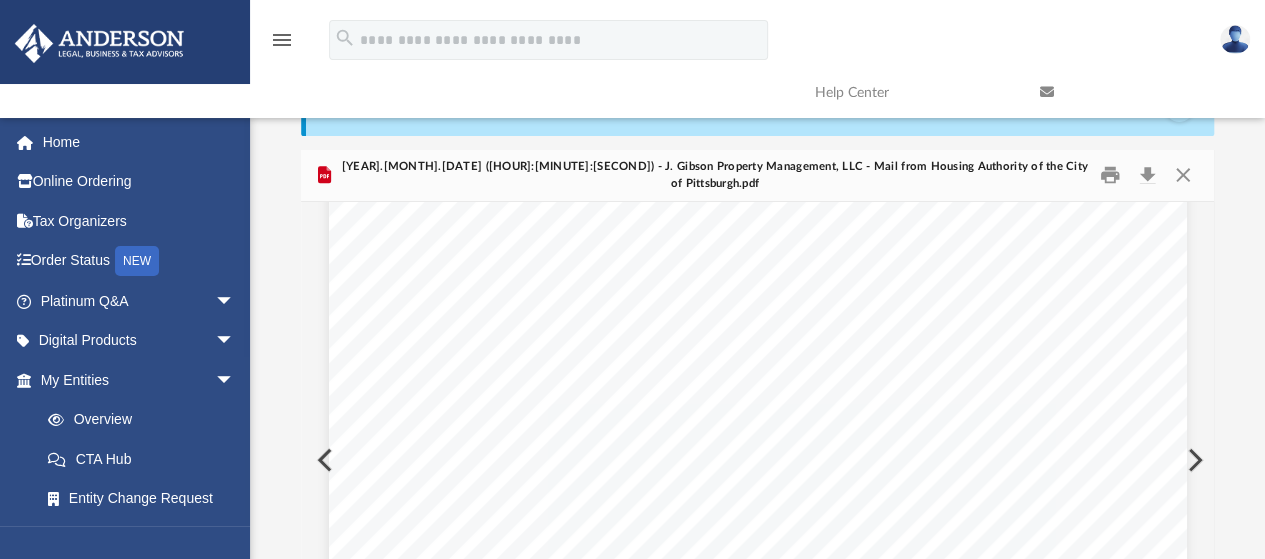 click on "Scroll to top
vertical_align_top" at bounding box center [1209, 453] 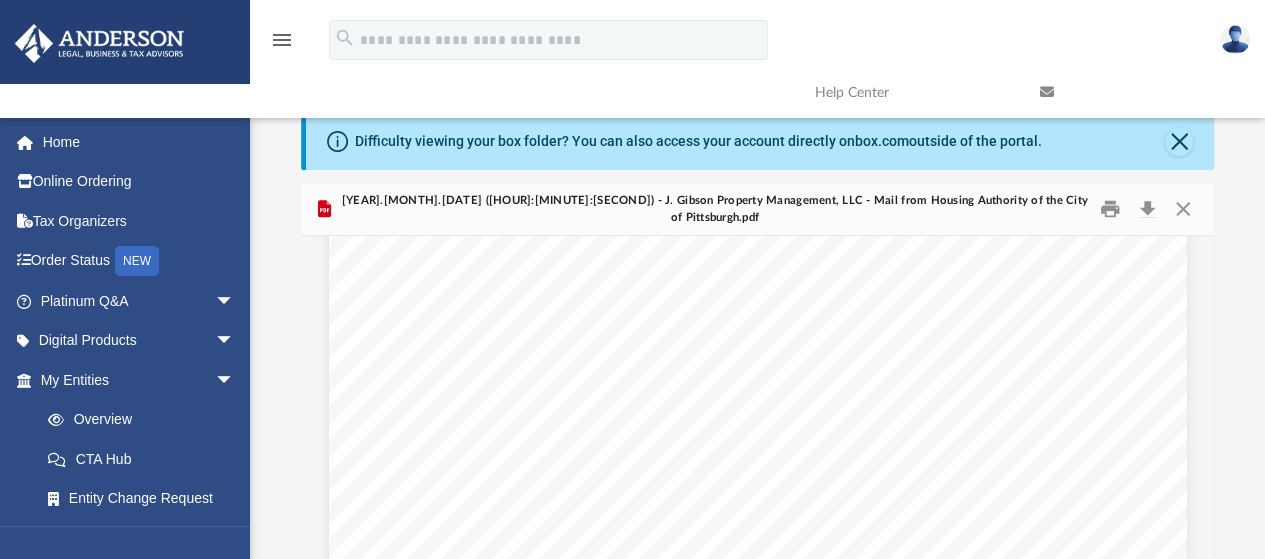 scroll, scrollTop: 210, scrollLeft: 0, axis: vertical 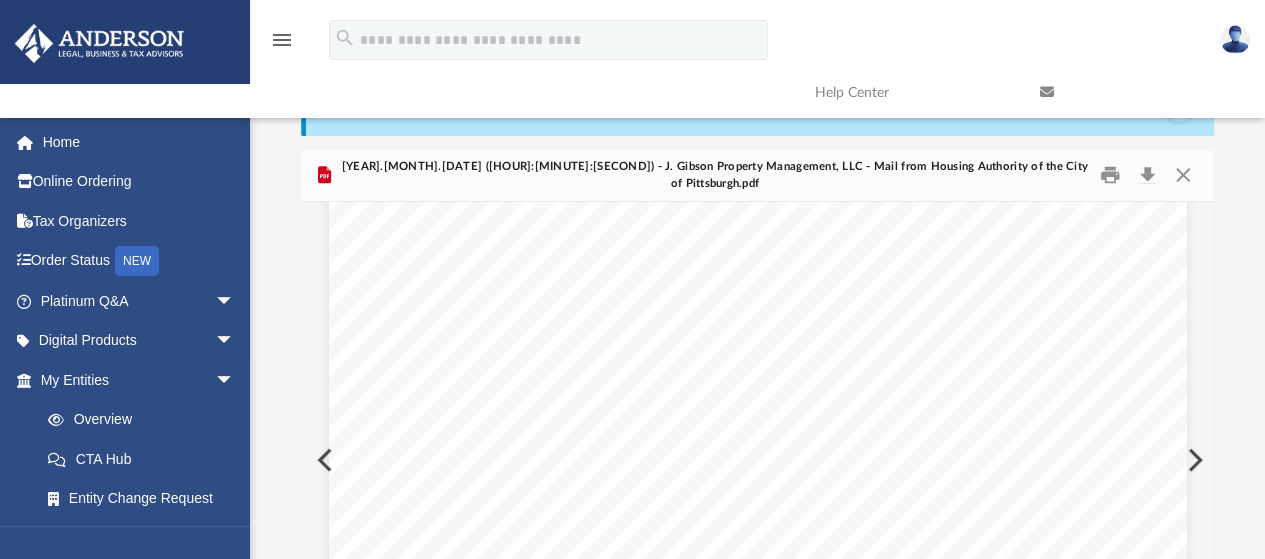 click on "Scroll to top
vertical_align_top" at bounding box center [1209, 453] 